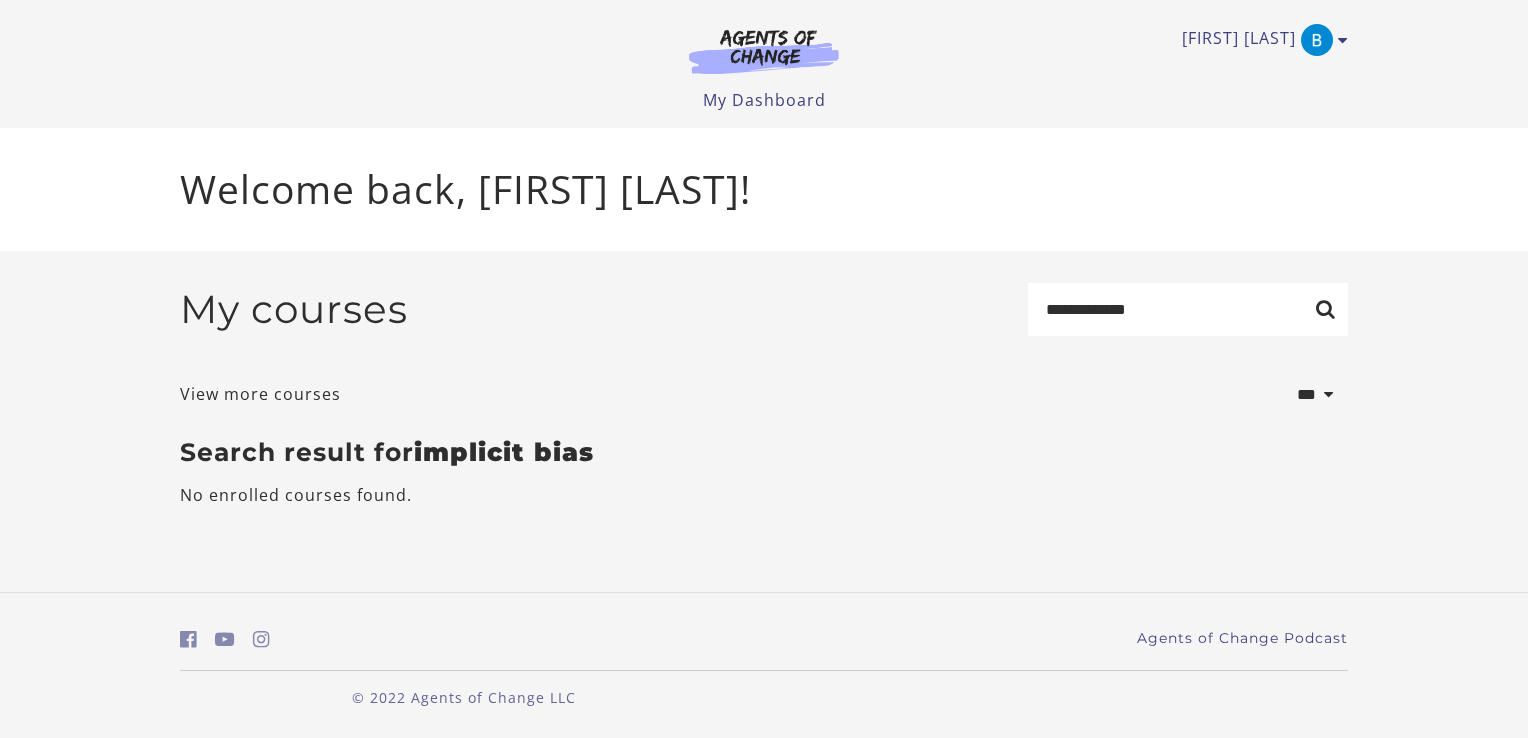 scroll, scrollTop: 0, scrollLeft: 0, axis: both 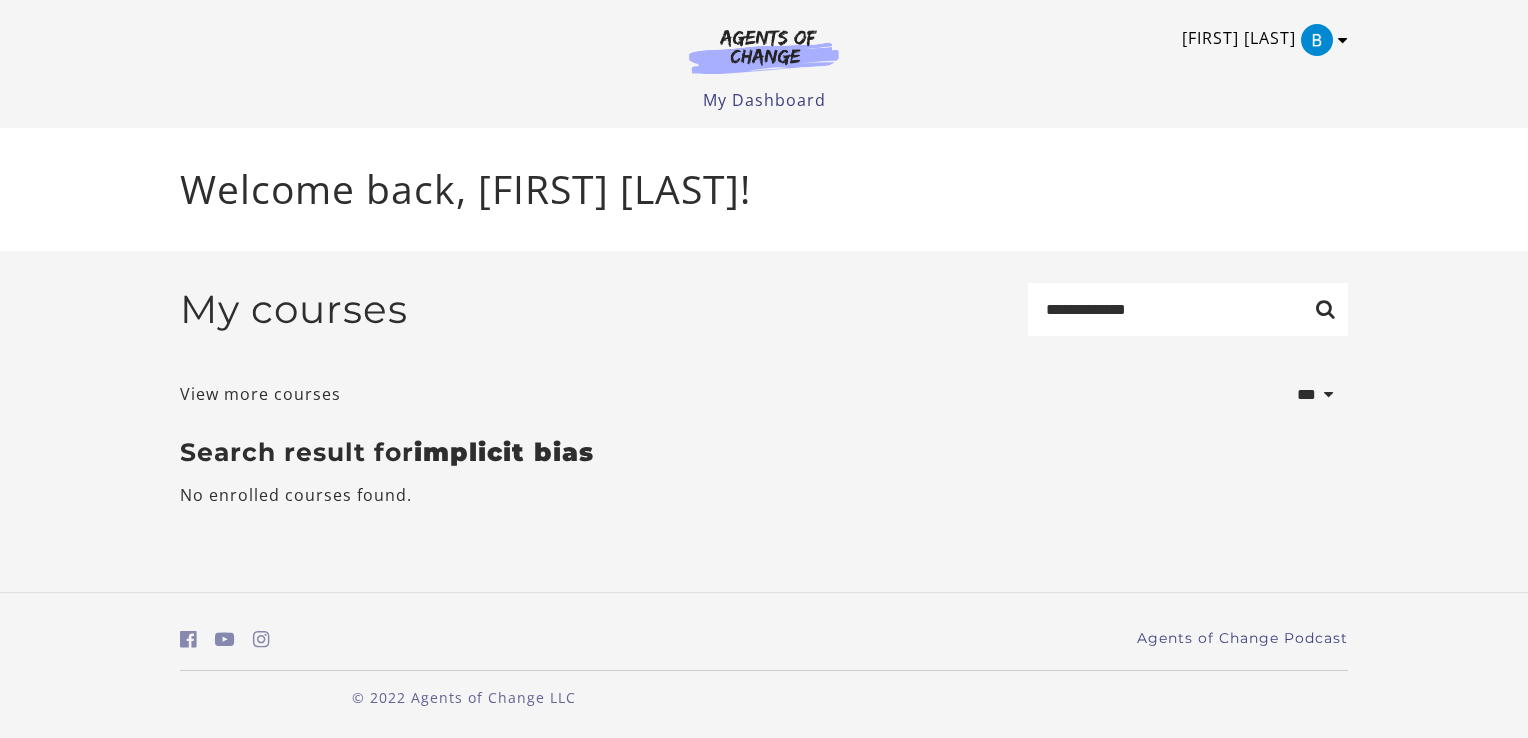 click at bounding box center (1343, 40) 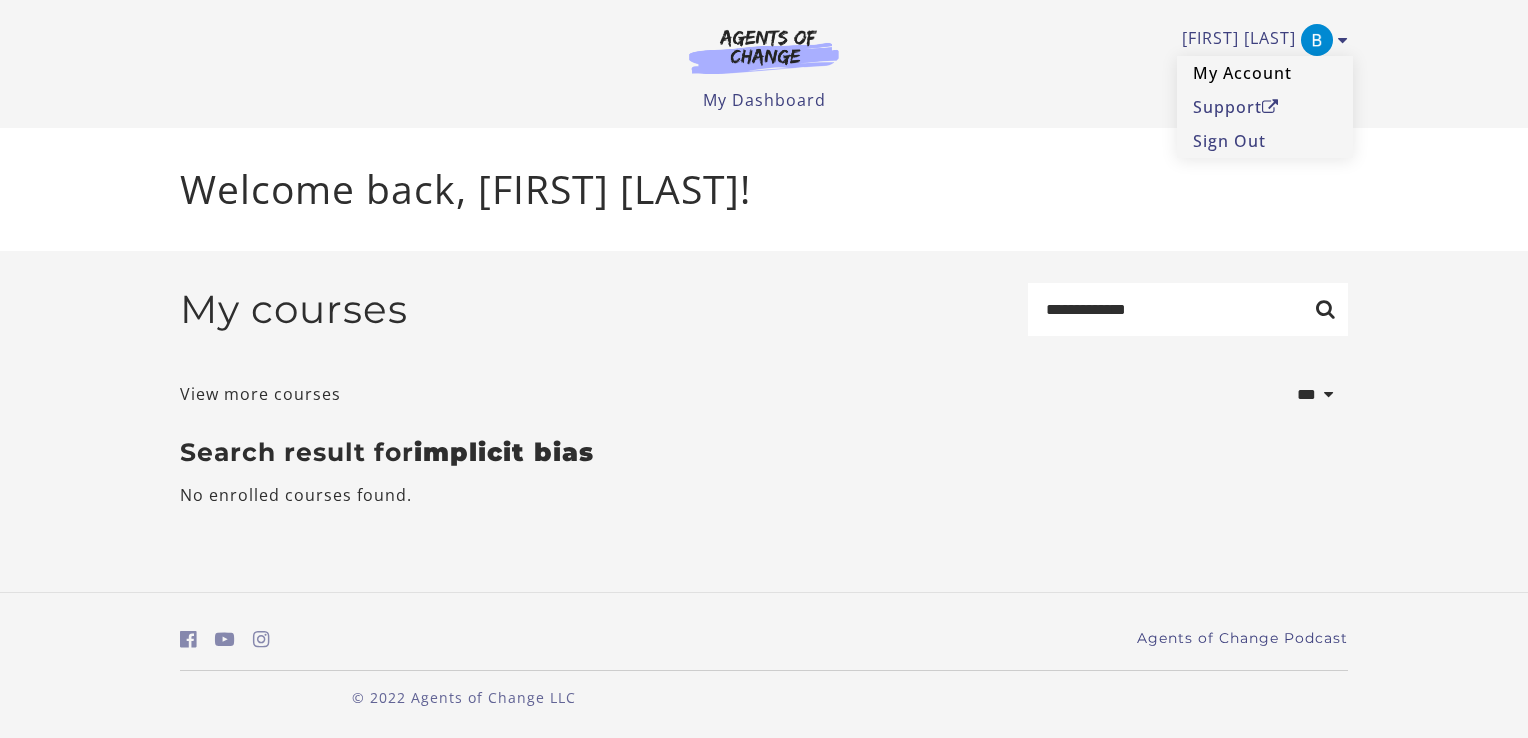 click on "My Account" at bounding box center [1265, 73] 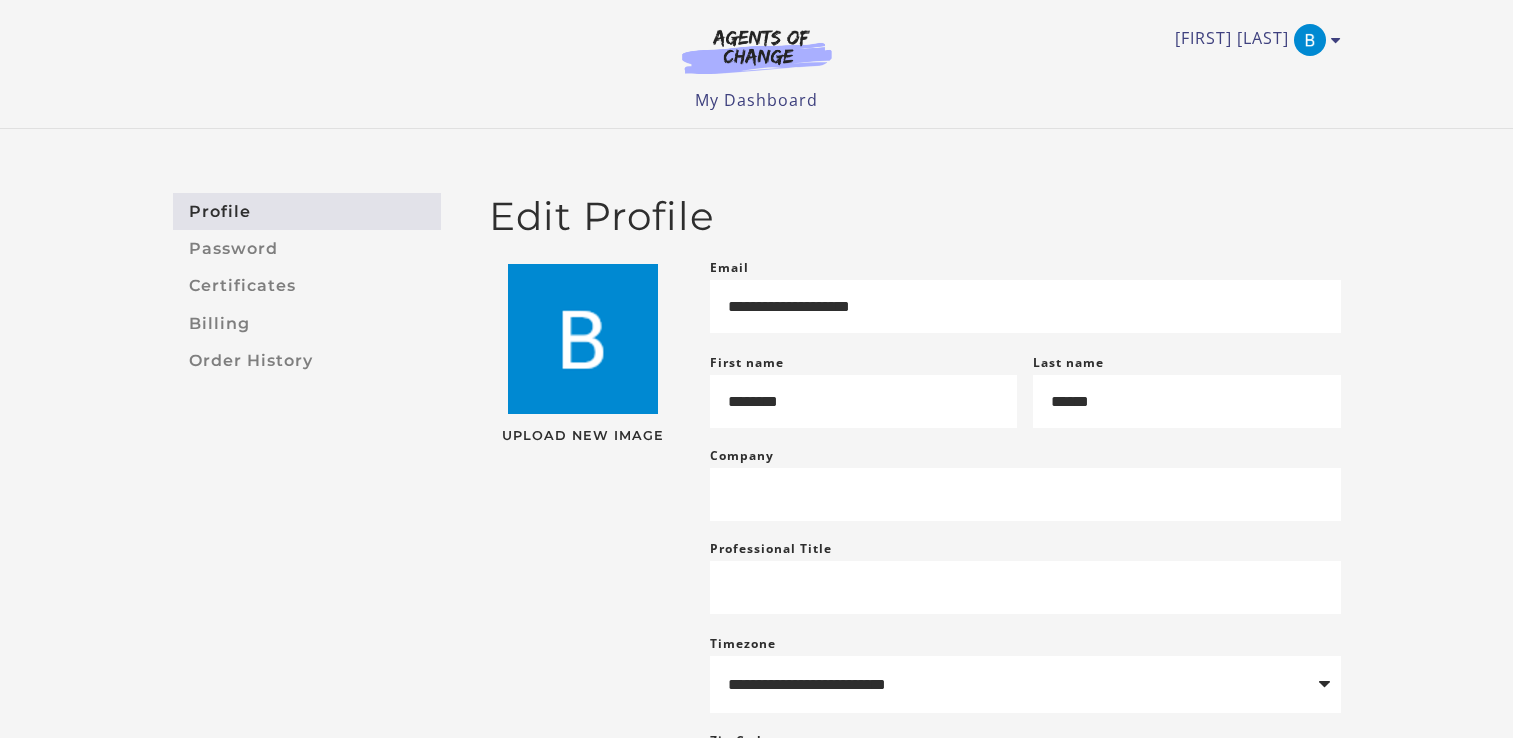 scroll, scrollTop: 0, scrollLeft: 0, axis: both 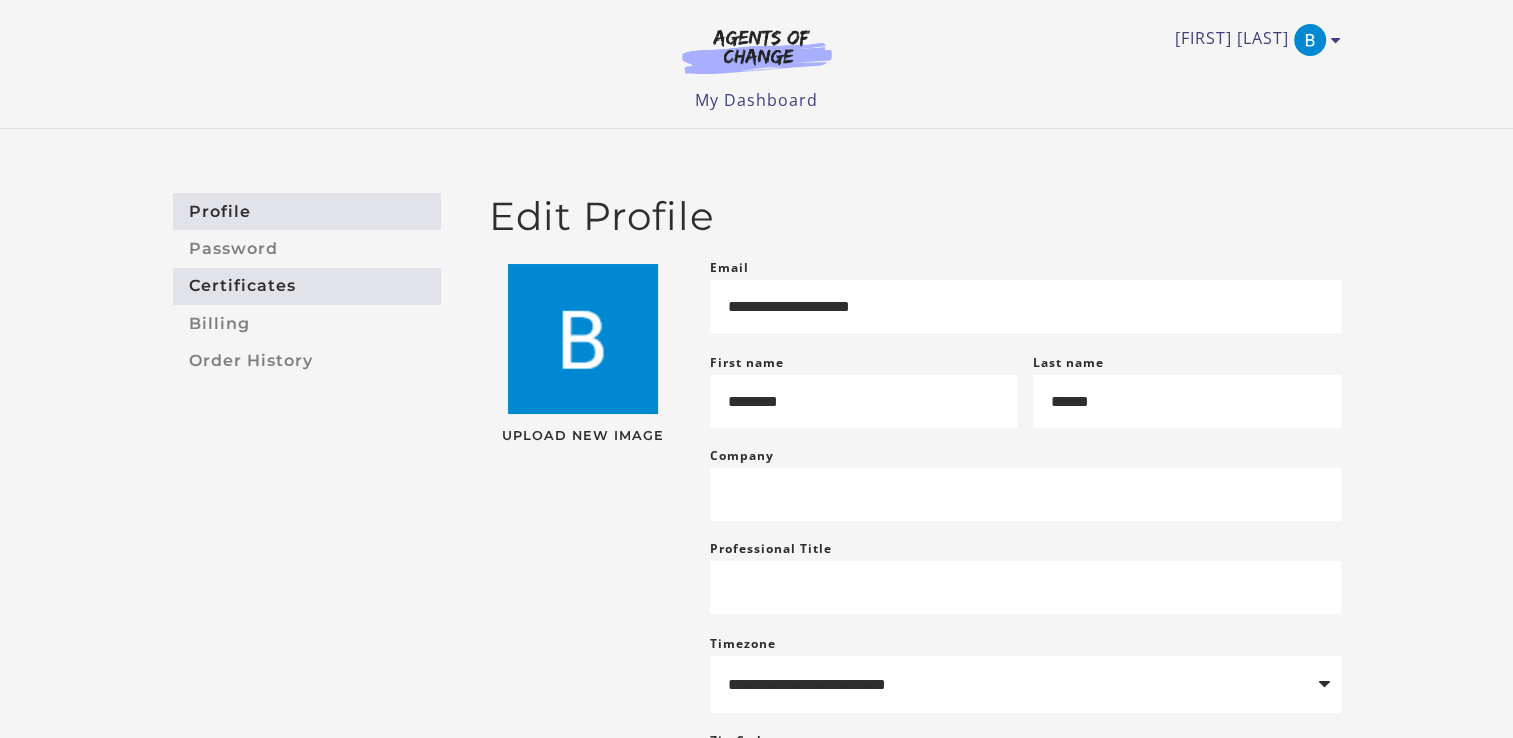 click on "Certificates" at bounding box center (307, 286) 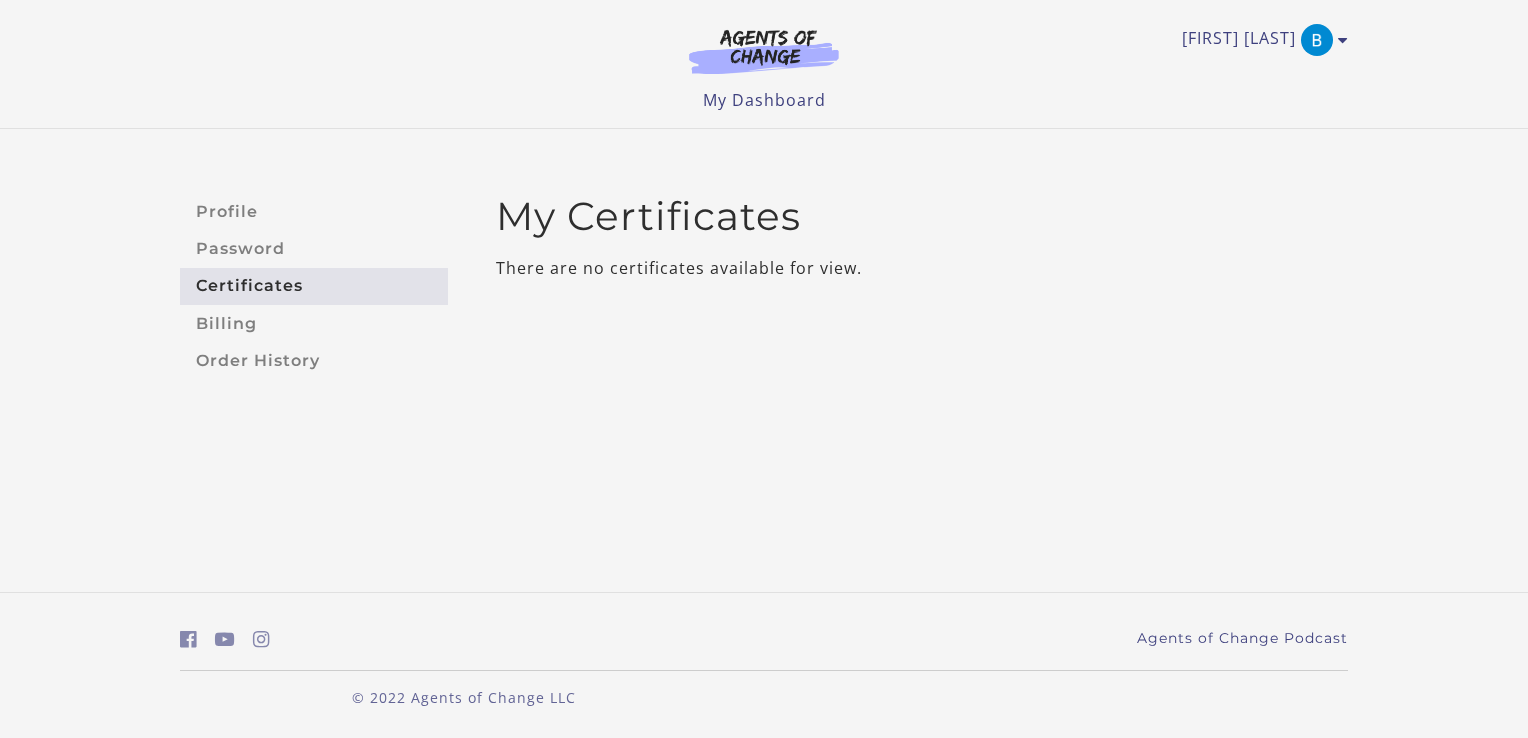 scroll, scrollTop: 0, scrollLeft: 0, axis: both 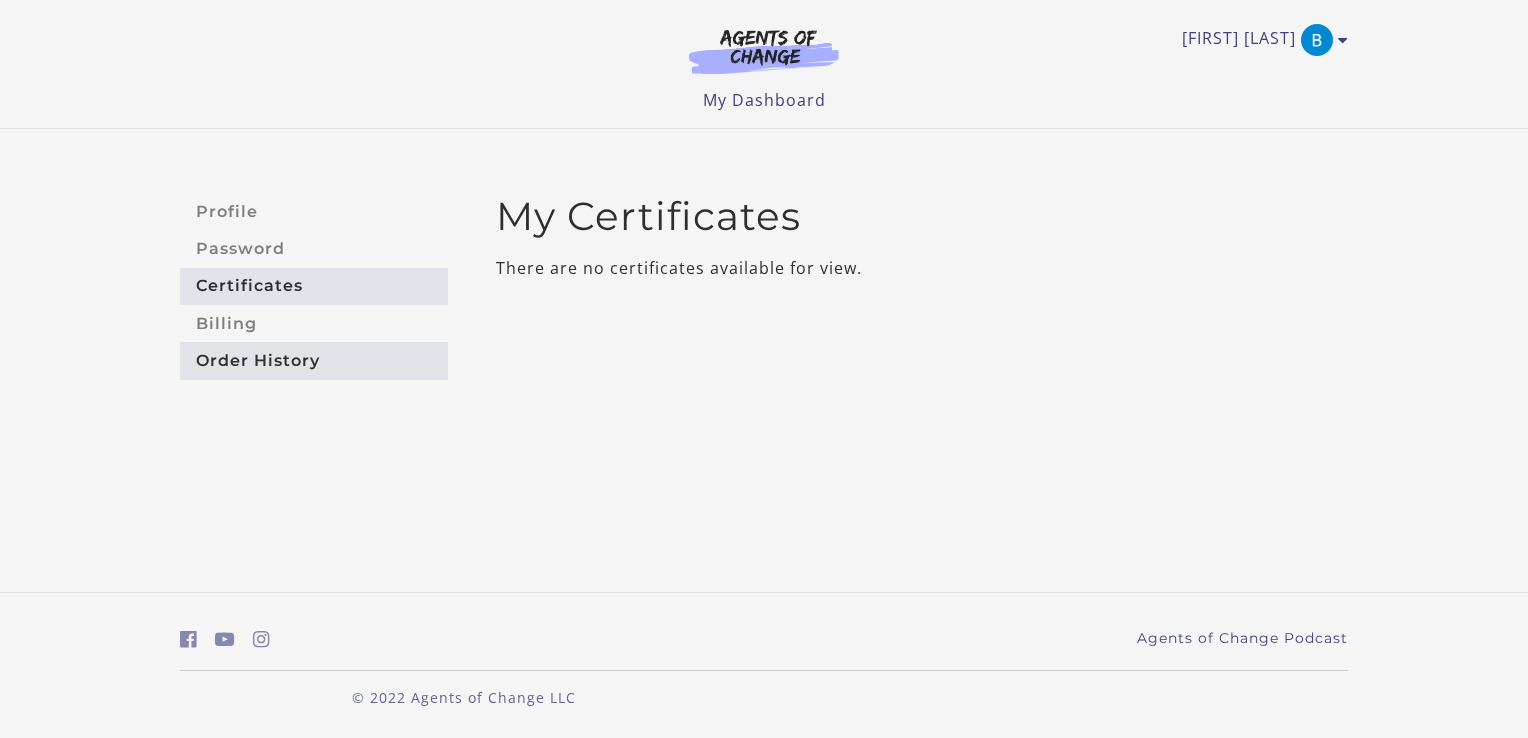 click on "Order History" at bounding box center (314, 360) 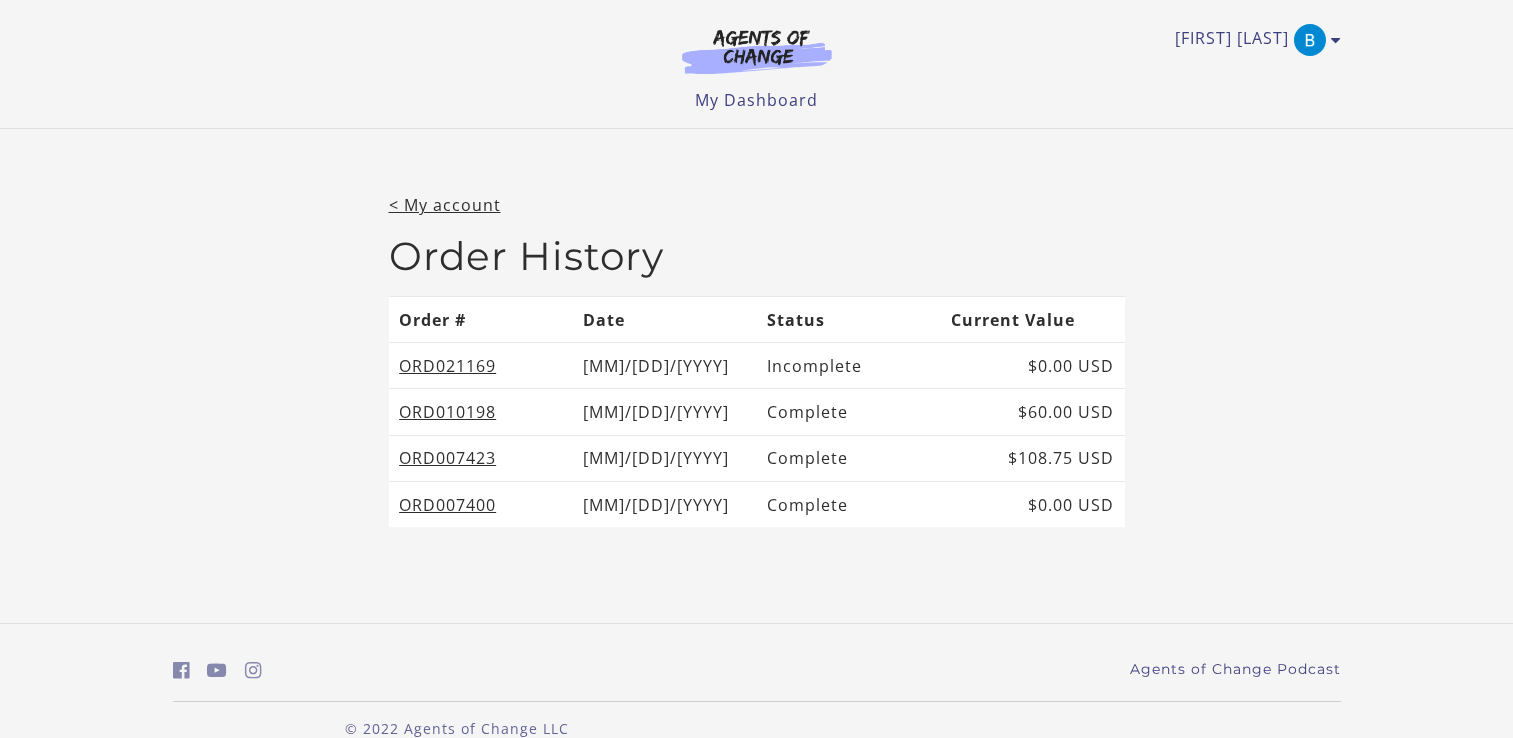 scroll, scrollTop: 0, scrollLeft: 0, axis: both 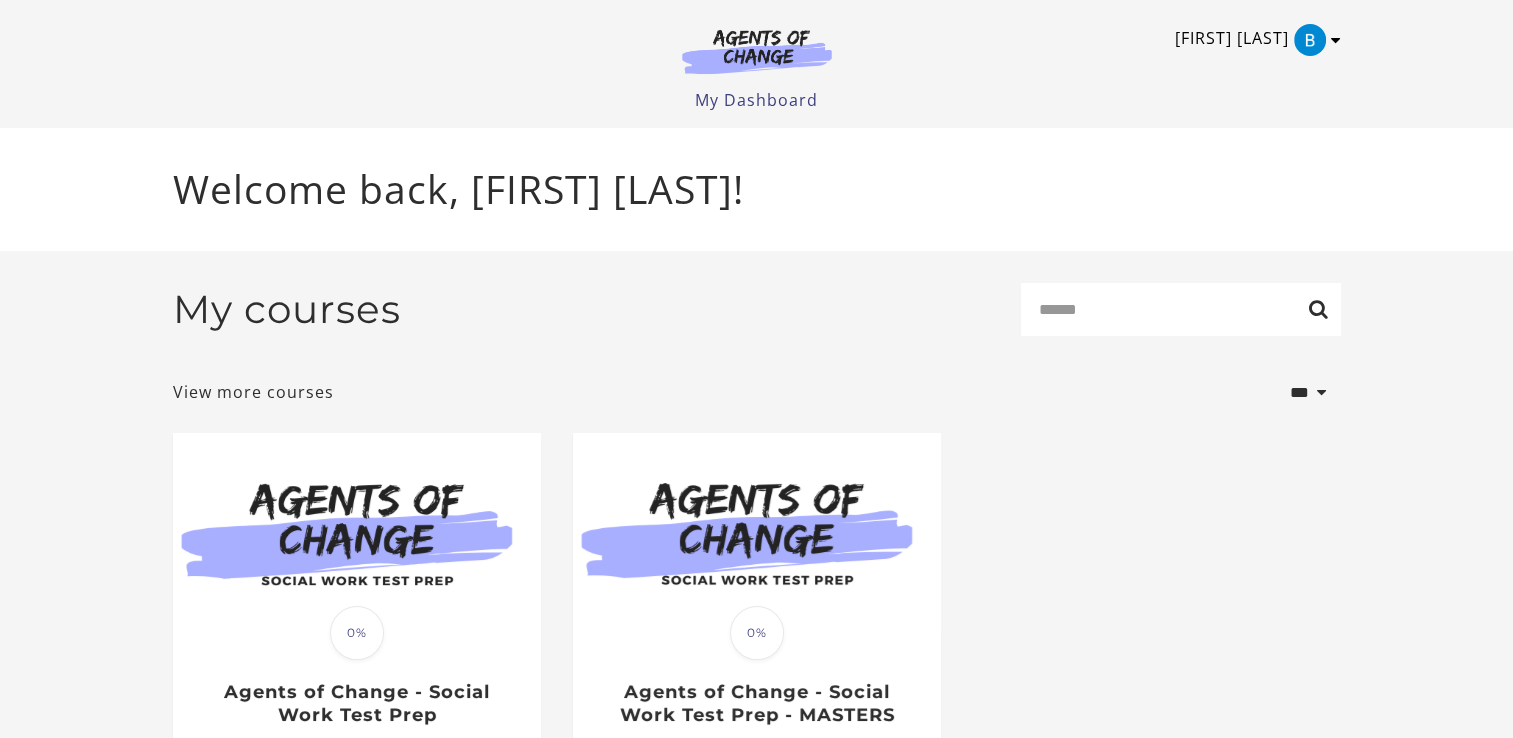 click on "[FIRST] [LAST]" at bounding box center (1253, 40) 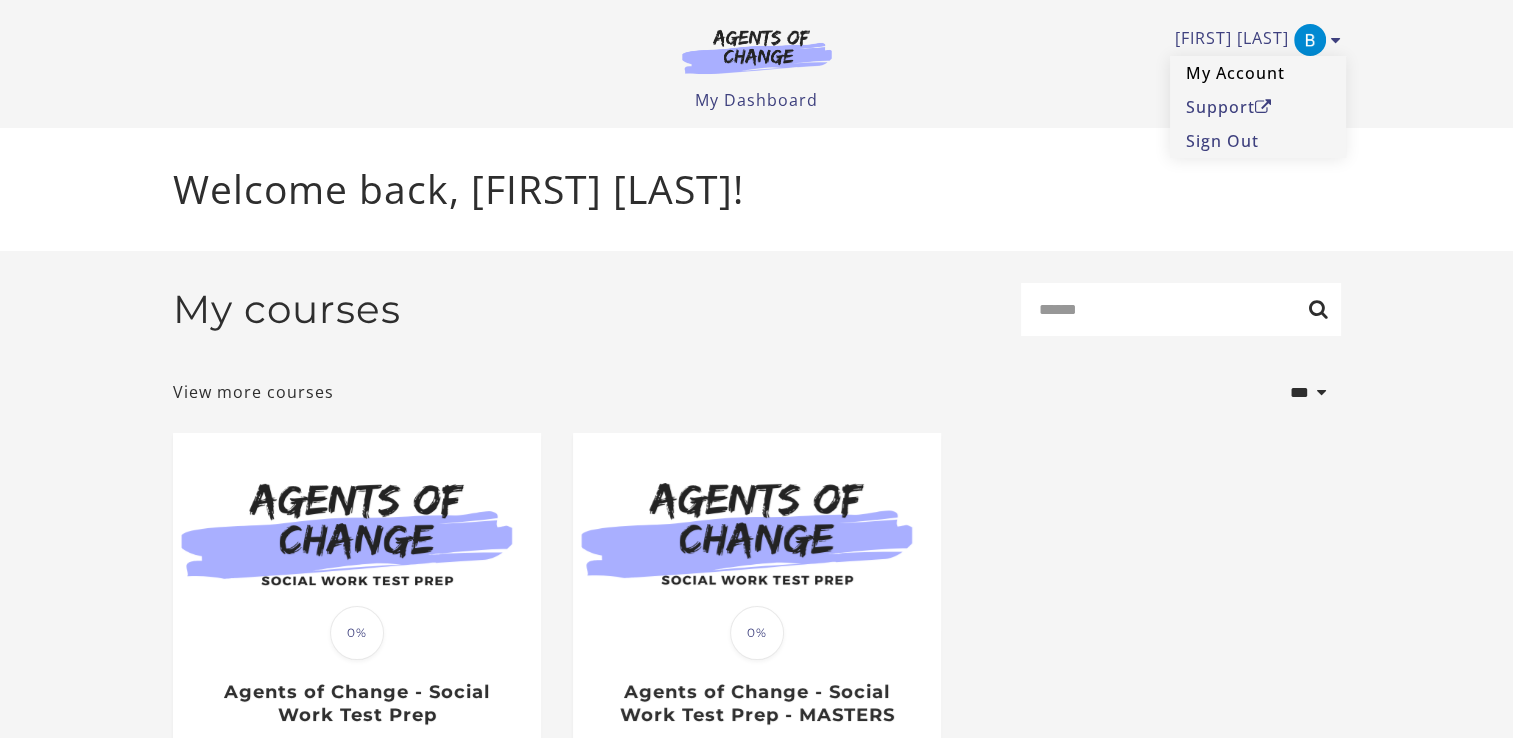 click on "My Account" at bounding box center [1258, 73] 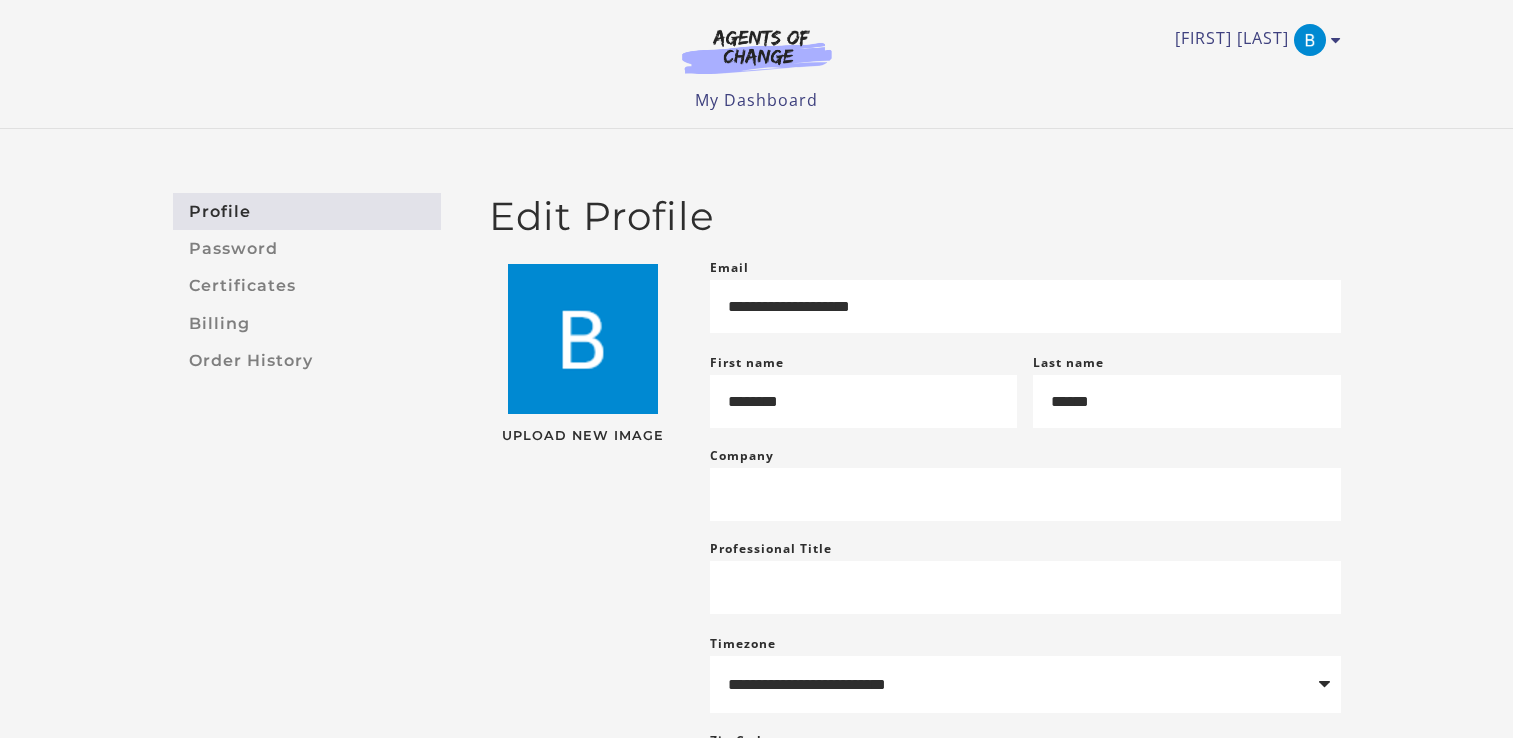 scroll, scrollTop: 0, scrollLeft: 0, axis: both 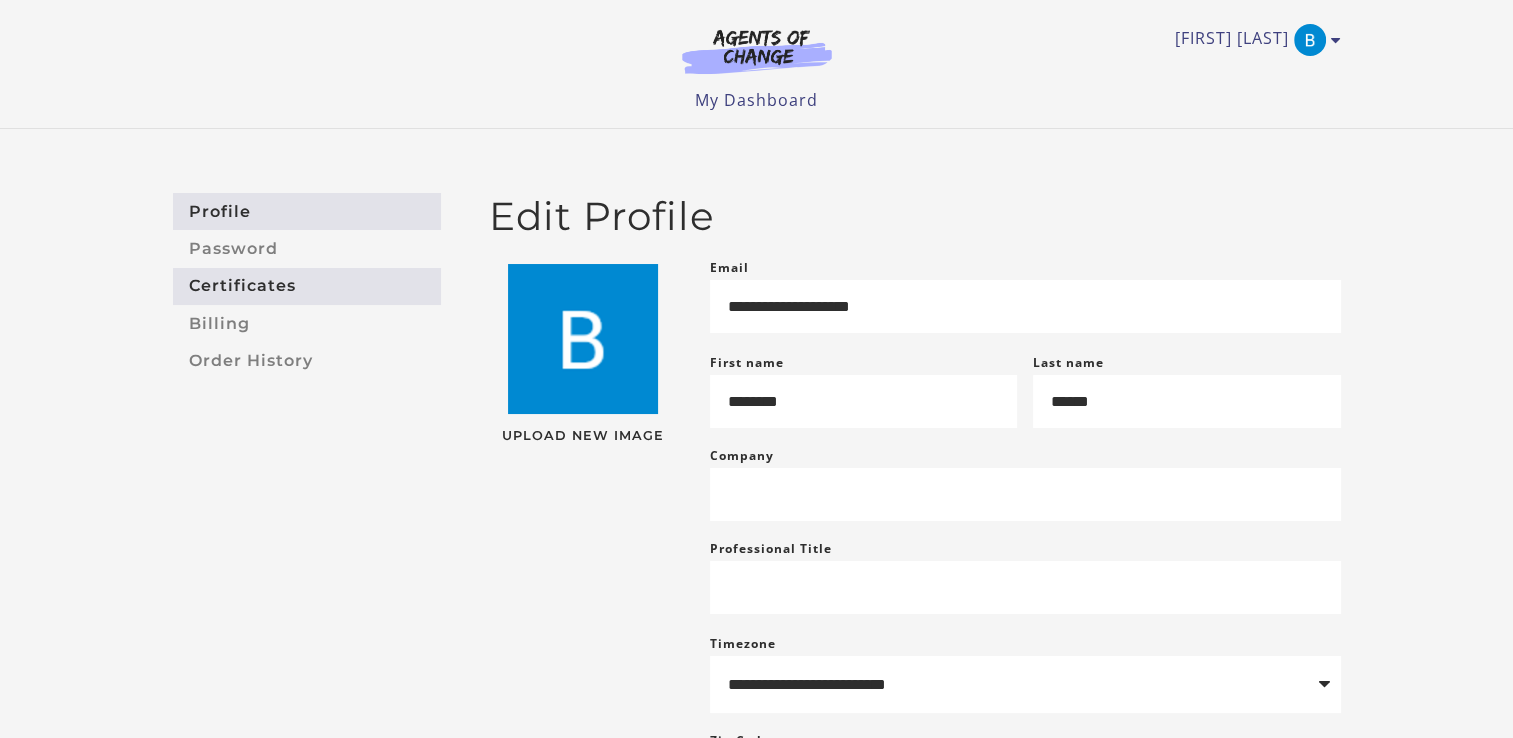 click on "Certificates" at bounding box center [307, 286] 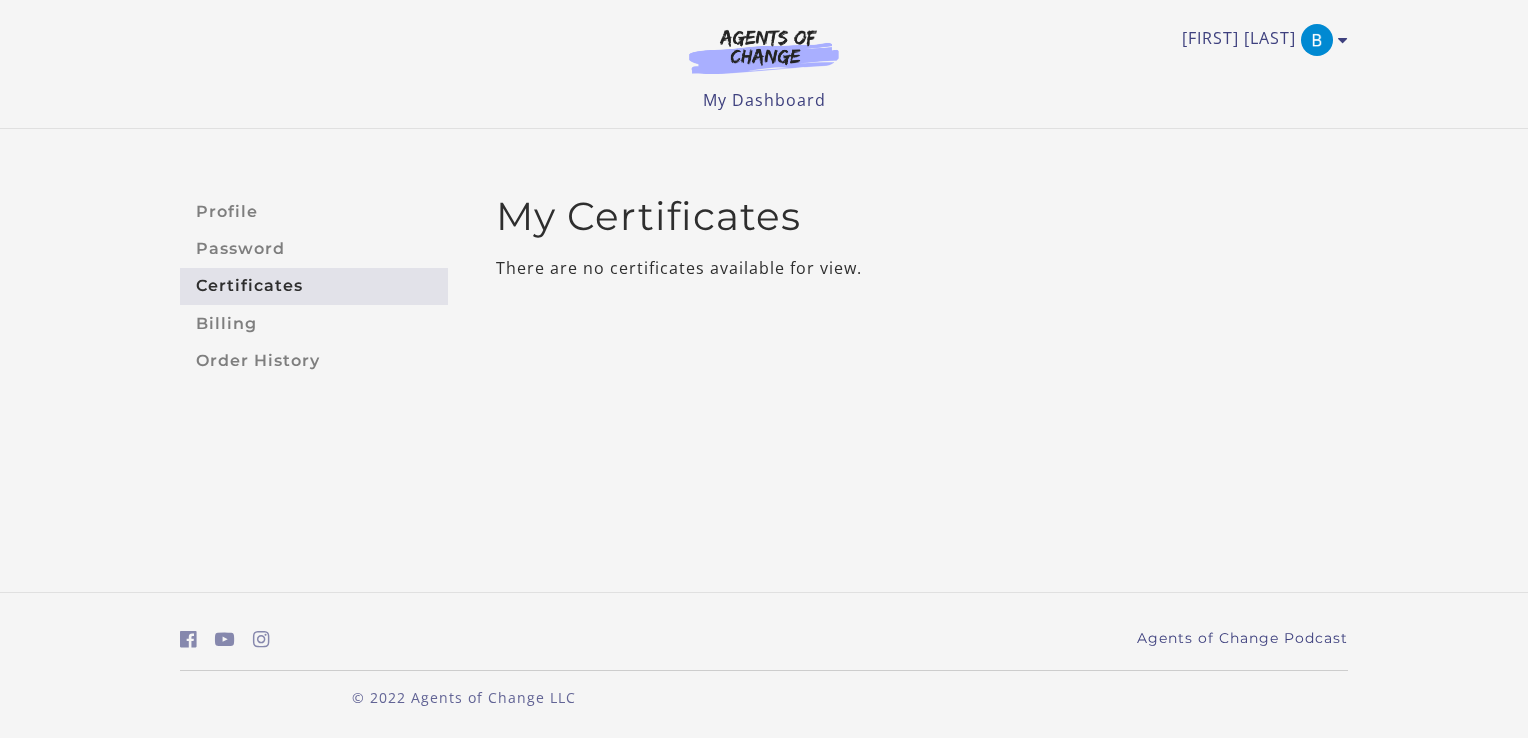 scroll, scrollTop: 0, scrollLeft: 0, axis: both 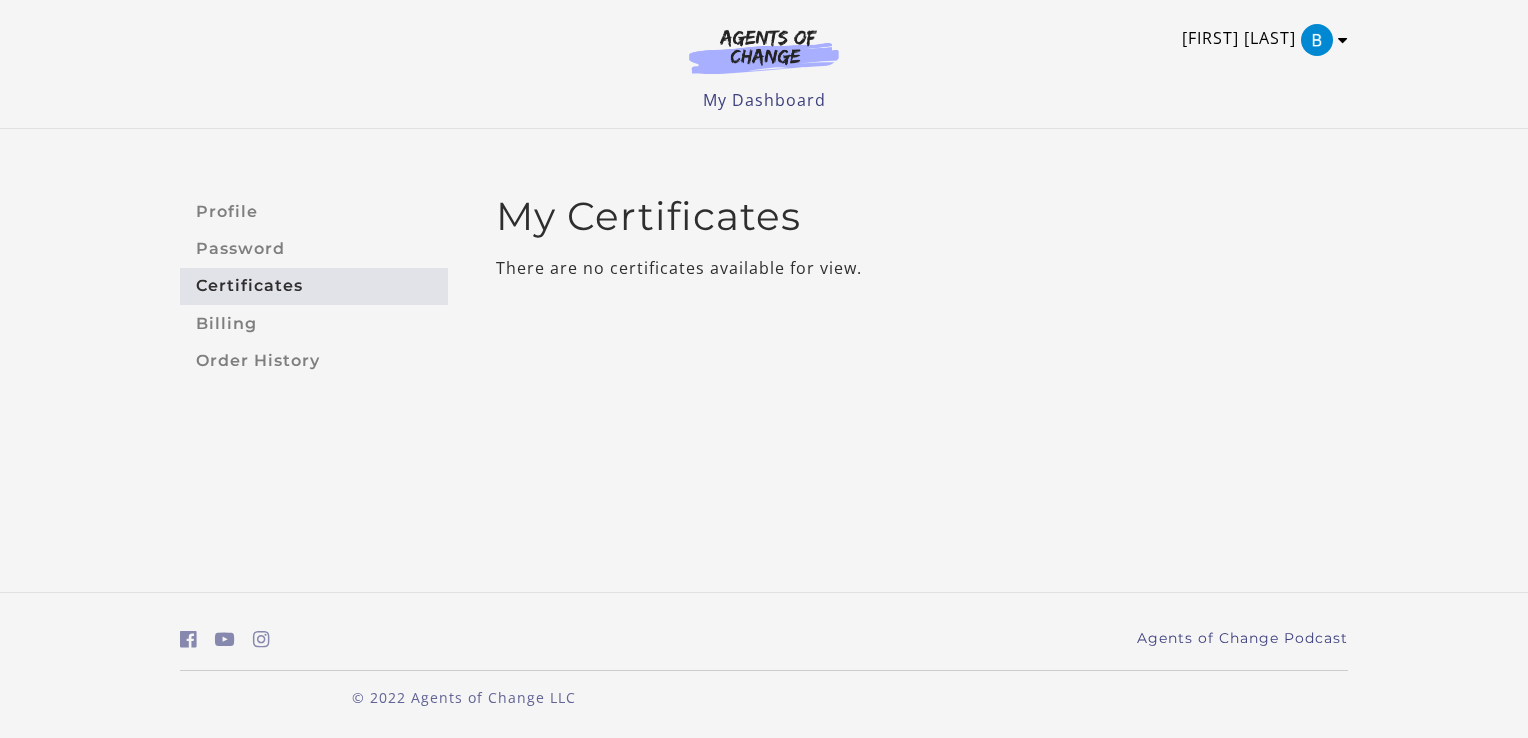 click on "[FIRST] [LAST]" at bounding box center [1260, 40] 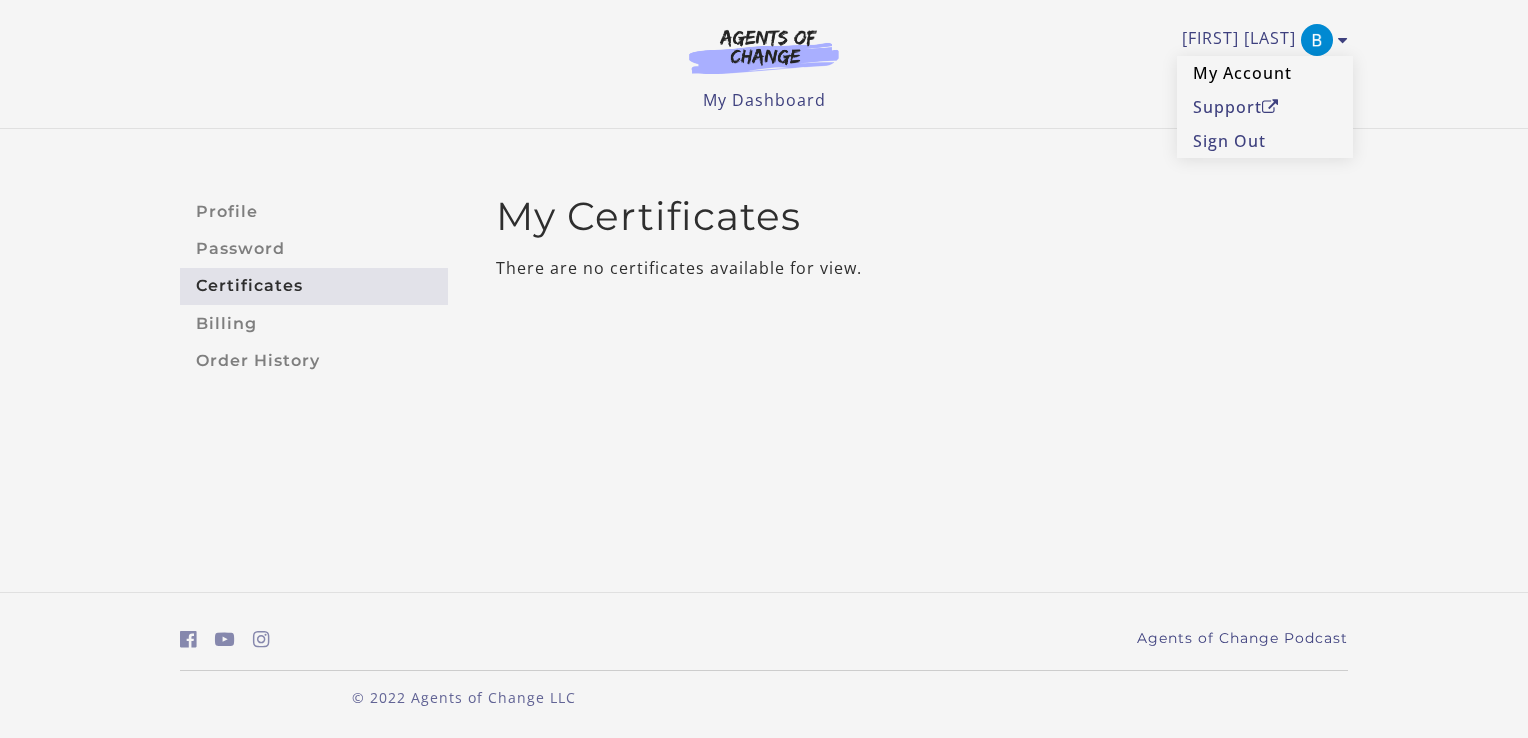 click on "My Account" at bounding box center [1265, 73] 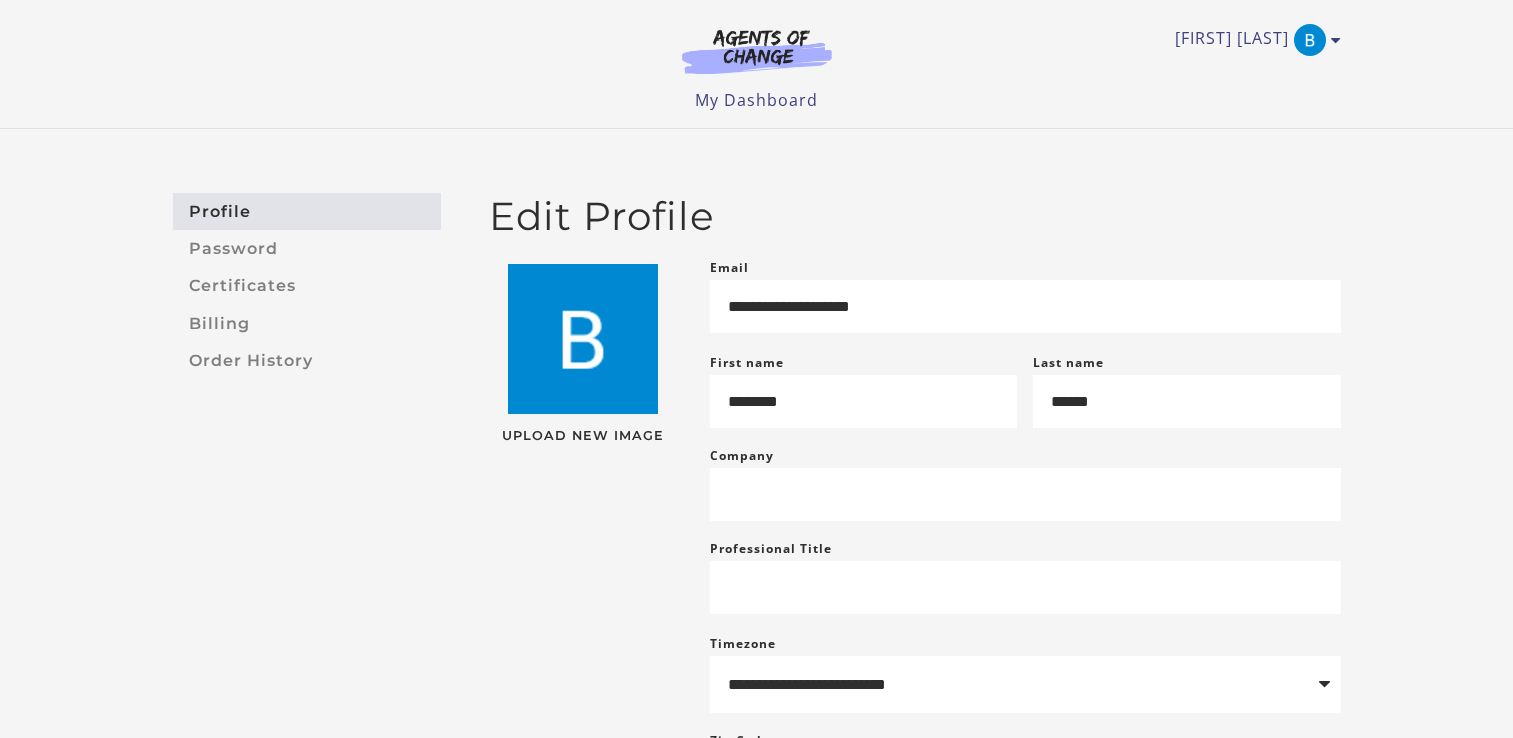 scroll, scrollTop: 0, scrollLeft: 0, axis: both 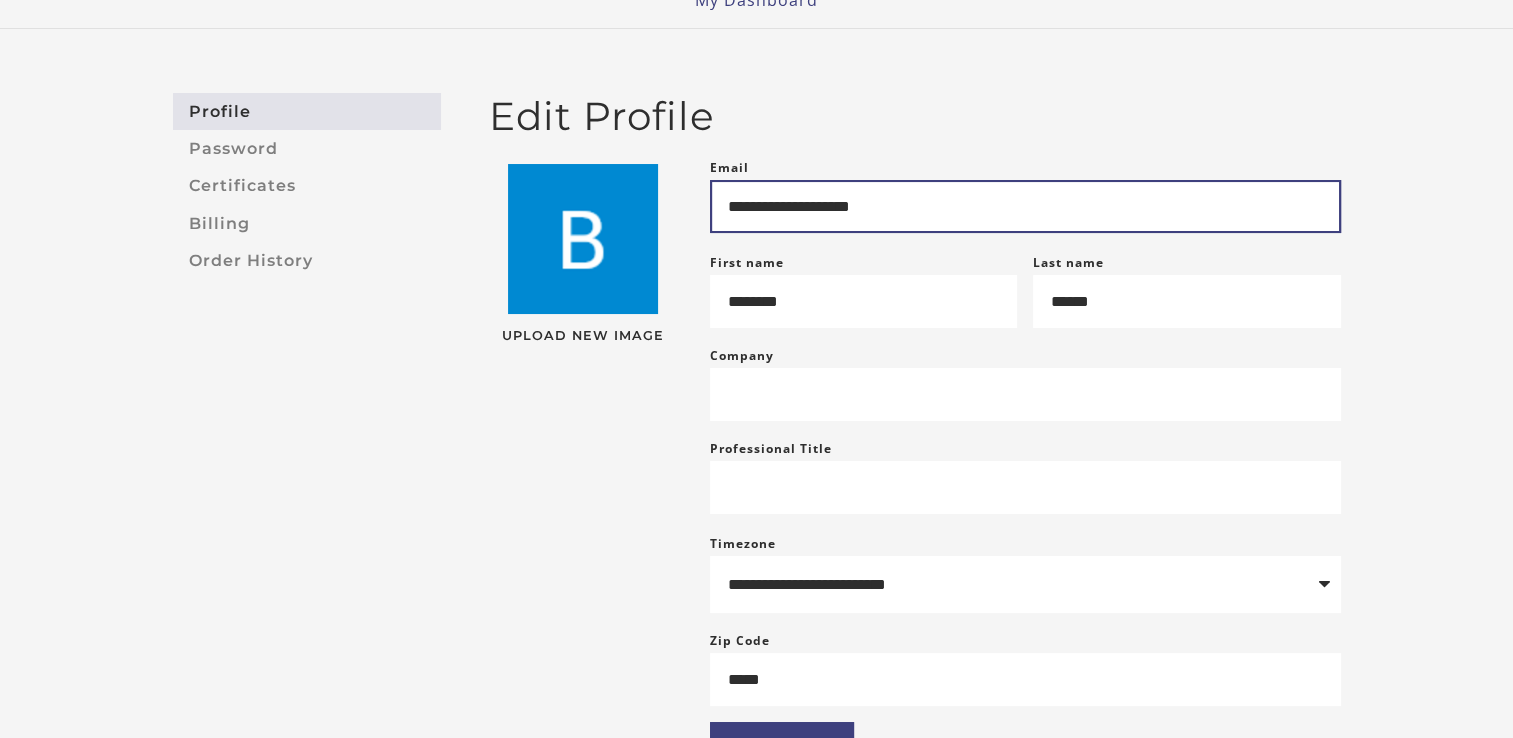 click on "**********" at bounding box center (1025, 206) 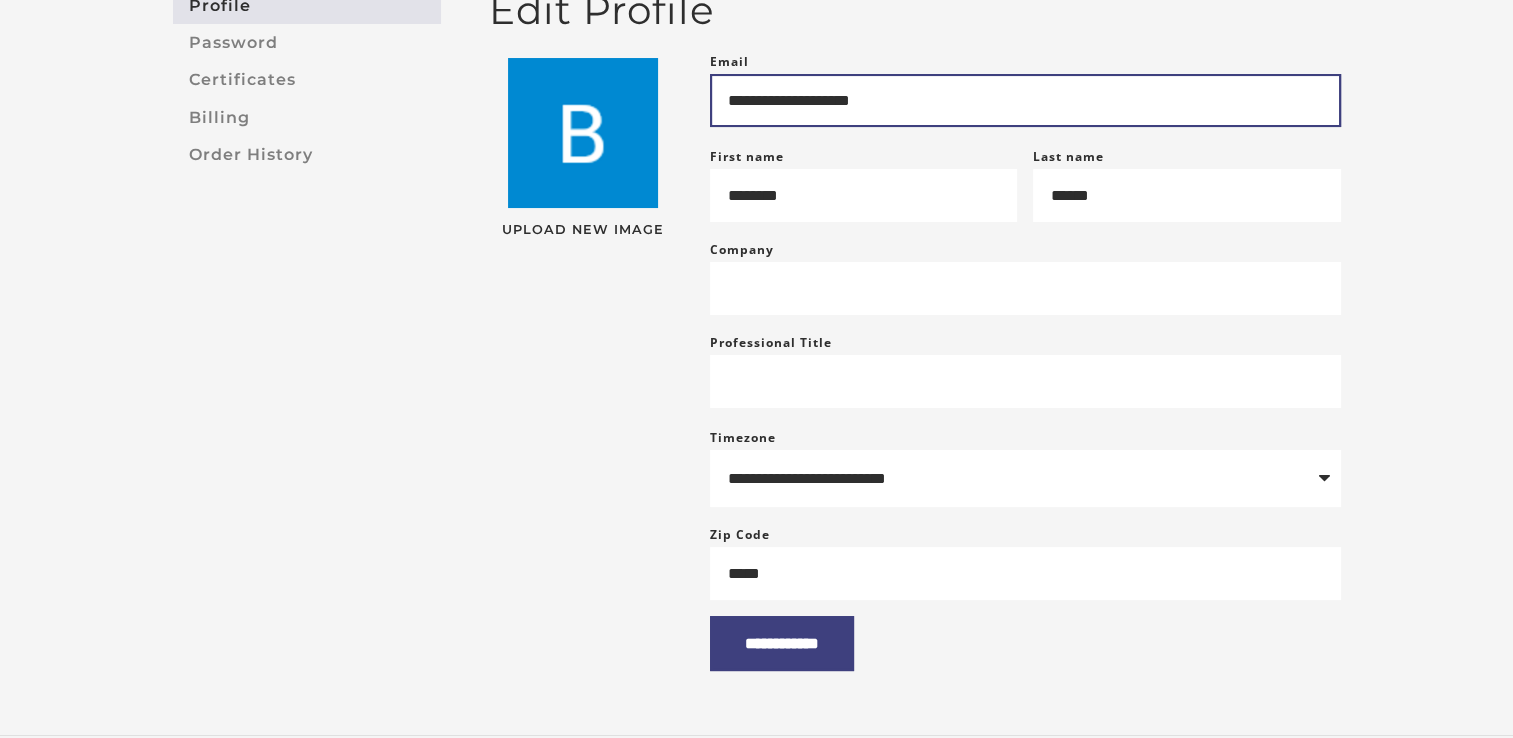 scroll, scrollTop: 100, scrollLeft: 0, axis: vertical 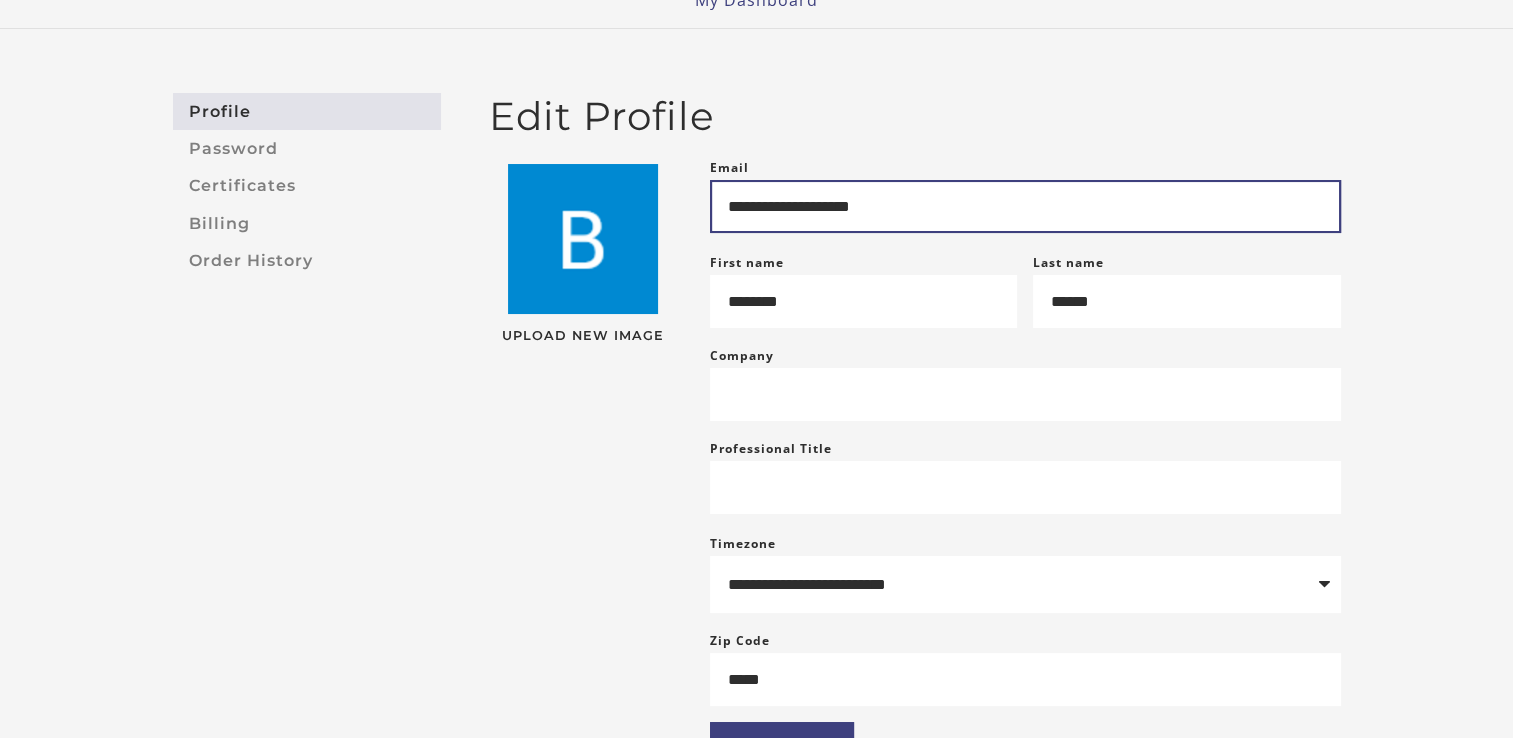click on "**********" at bounding box center [1025, 206] 